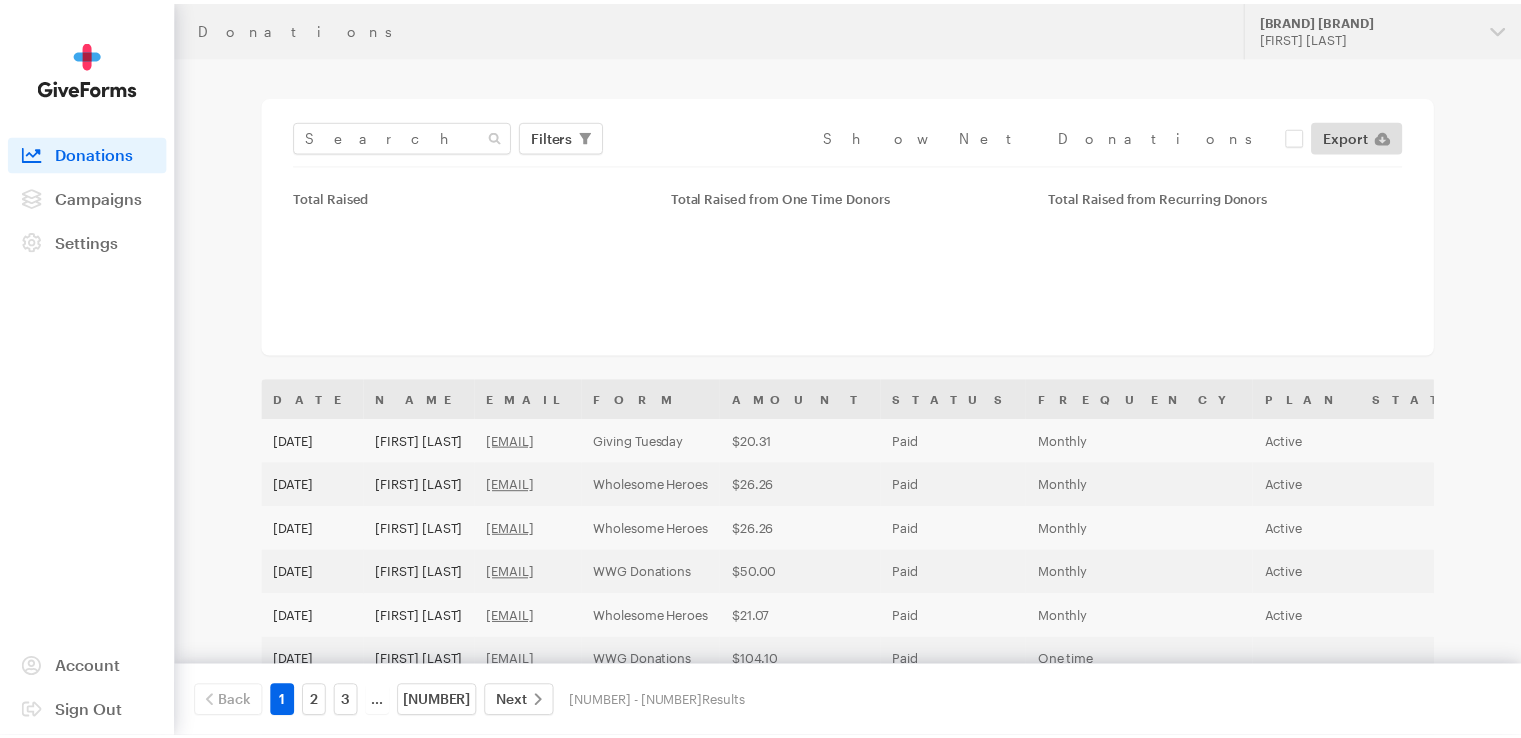 scroll, scrollTop: 0, scrollLeft: 0, axis: both 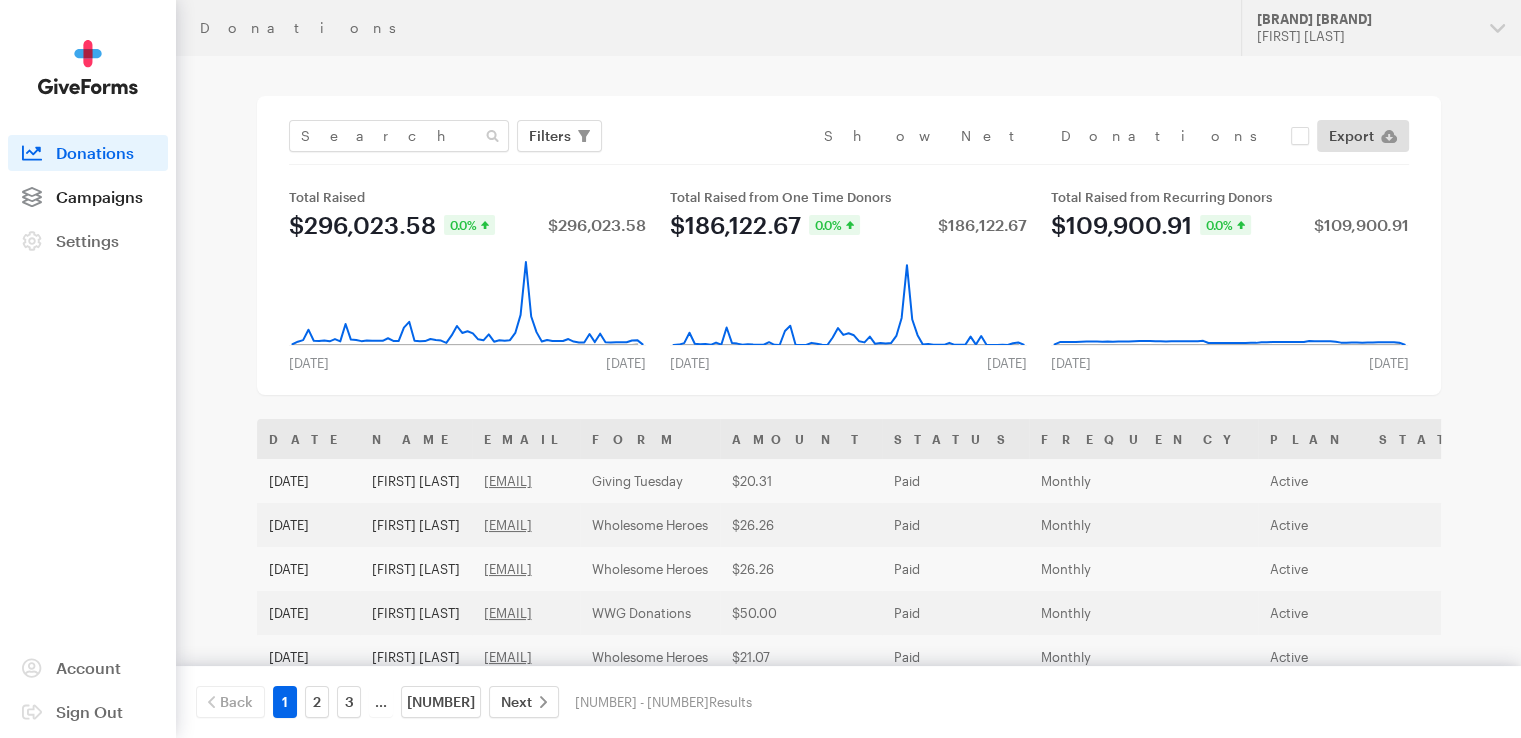click on "Campaigns" at bounding box center (99, 196) 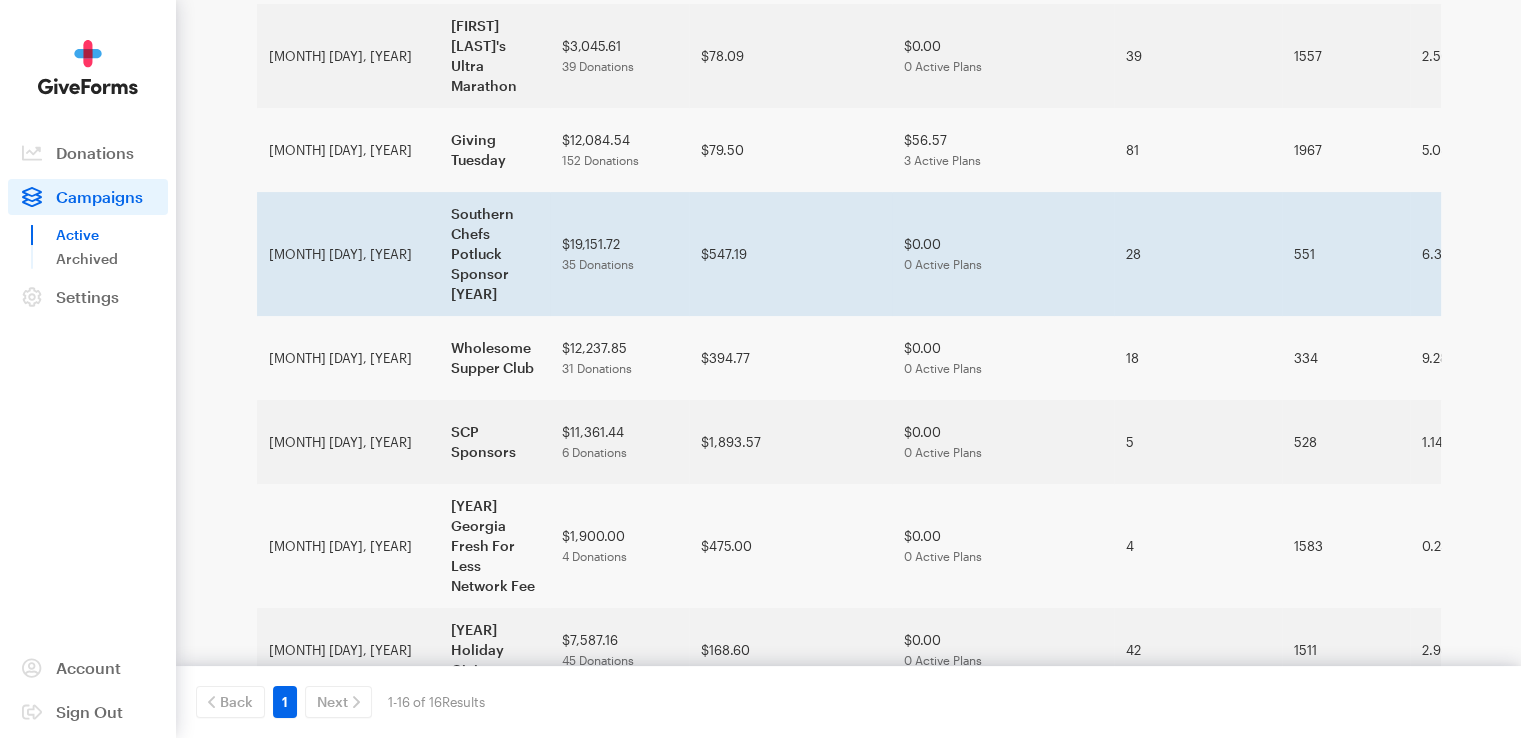 scroll, scrollTop: 600, scrollLeft: 0, axis: vertical 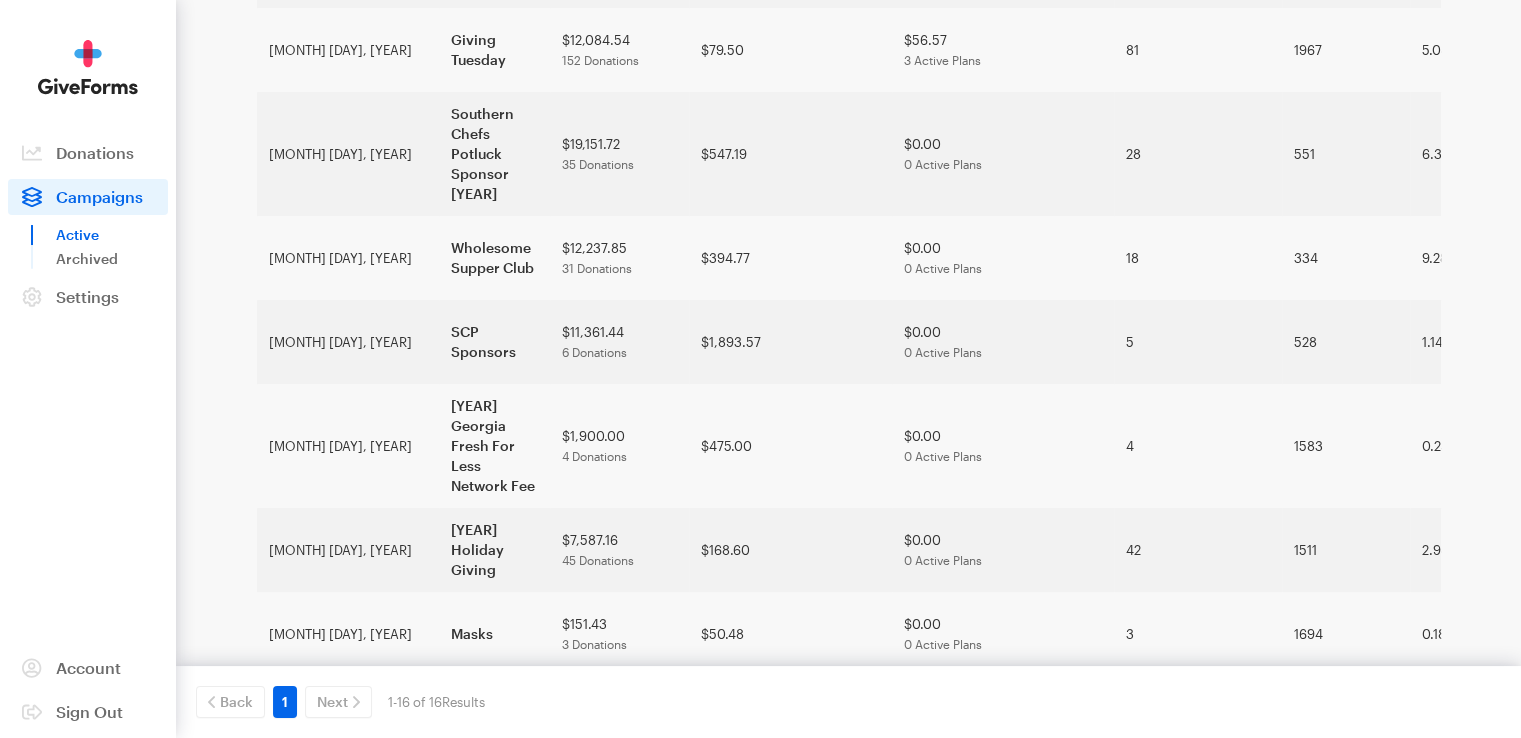 click on "Wholesome Heroes" at bounding box center [494, 1034] 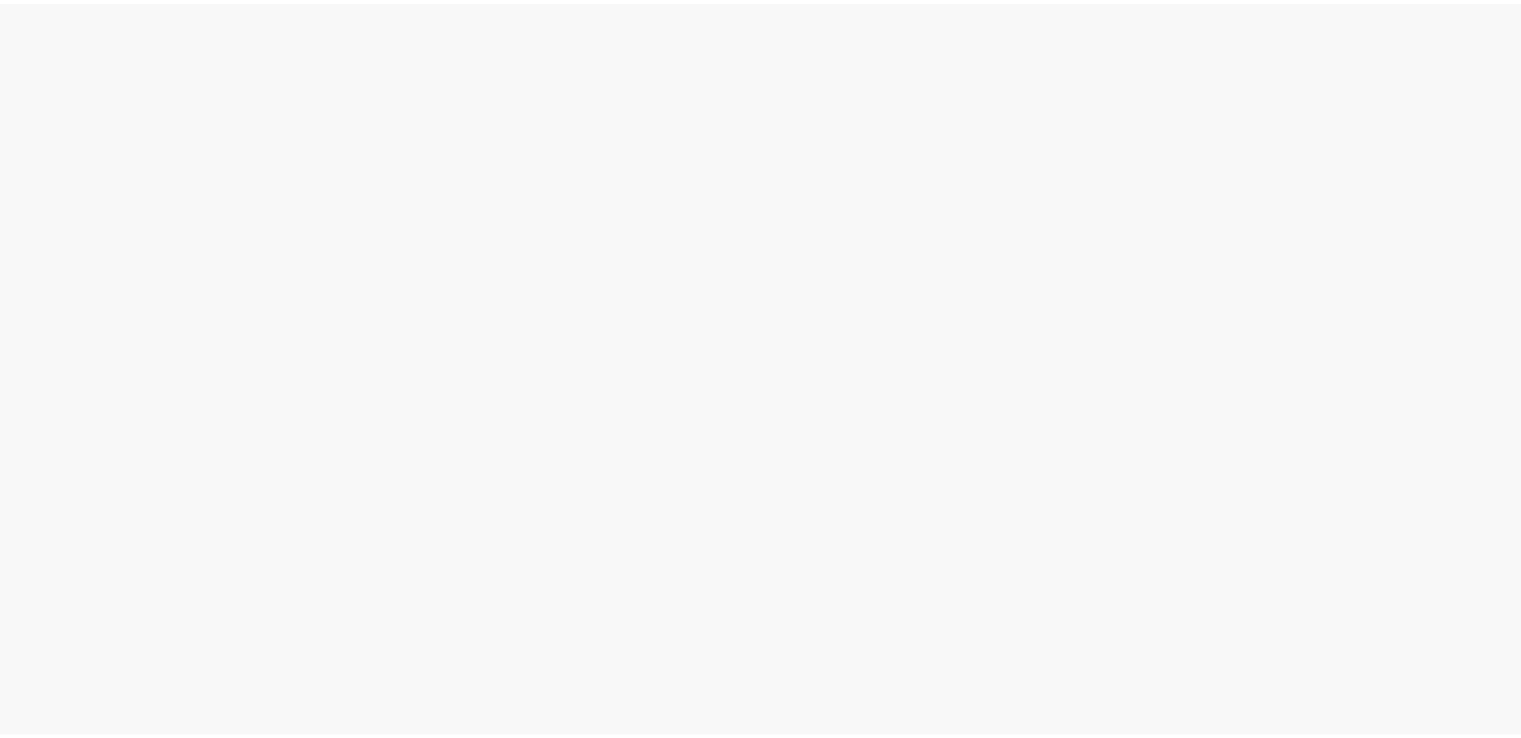 scroll, scrollTop: 0, scrollLeft: 0, axis: both 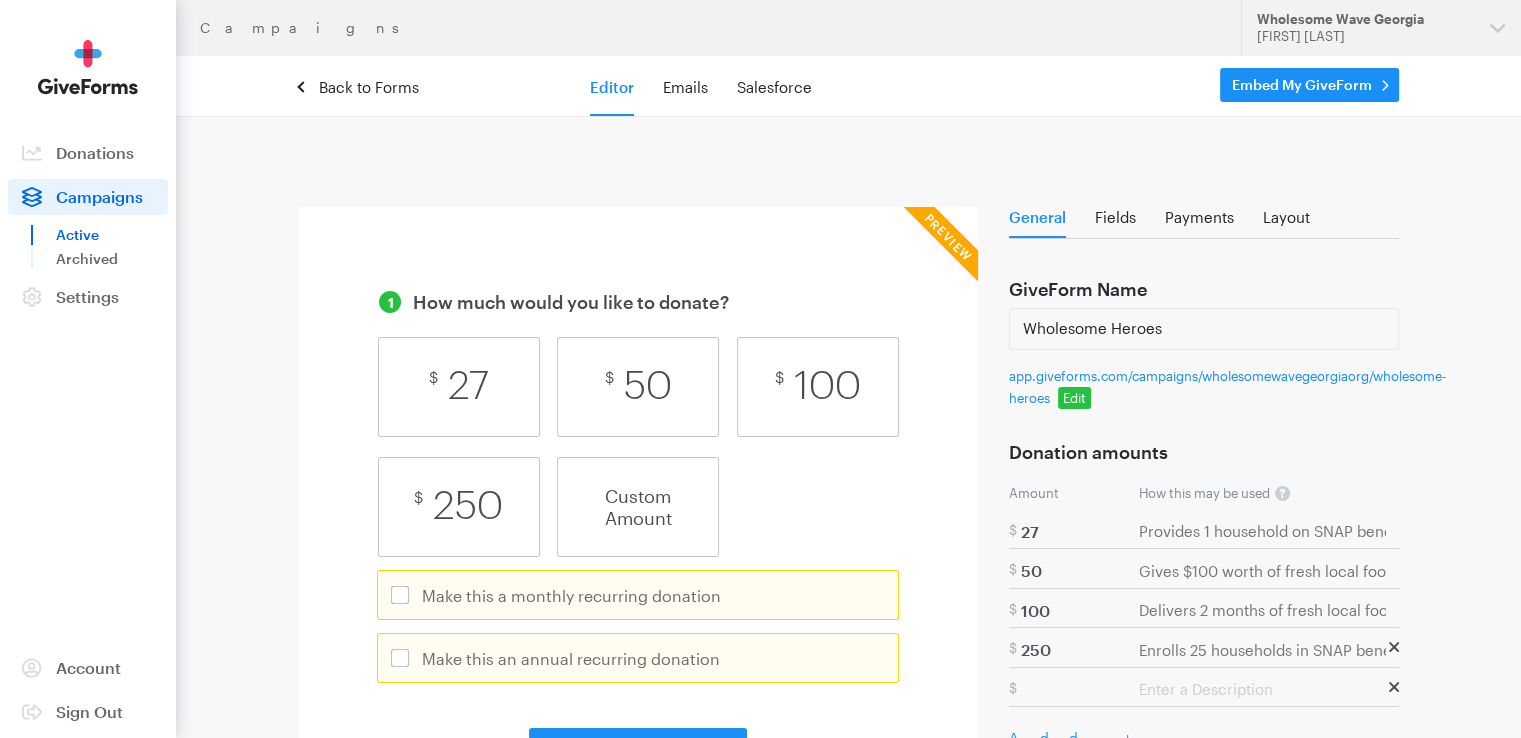 click on "Embed My GiveForm" at bounding box center (1309, 85) 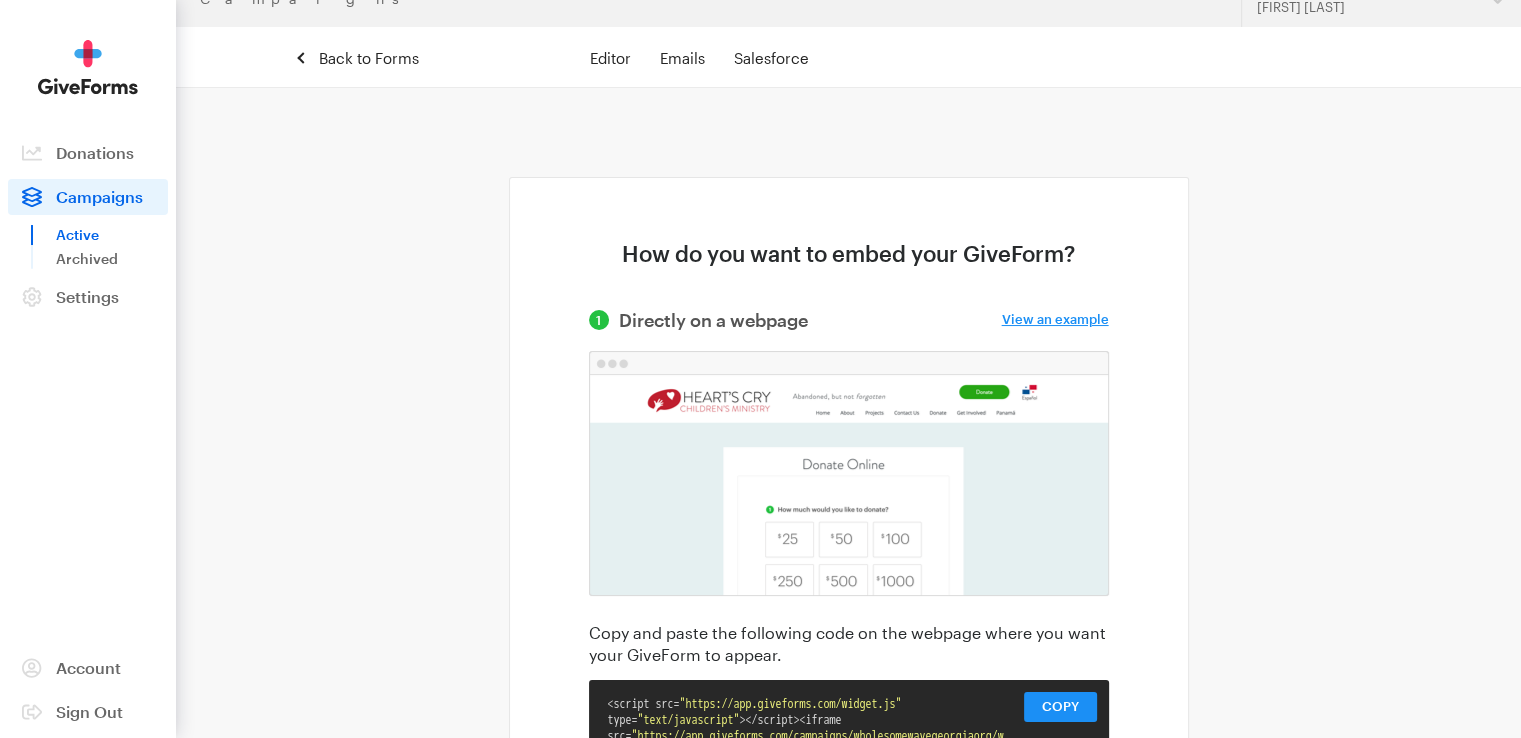 scroll, scrollTop: 0, scrollLeft: 0, axis: both 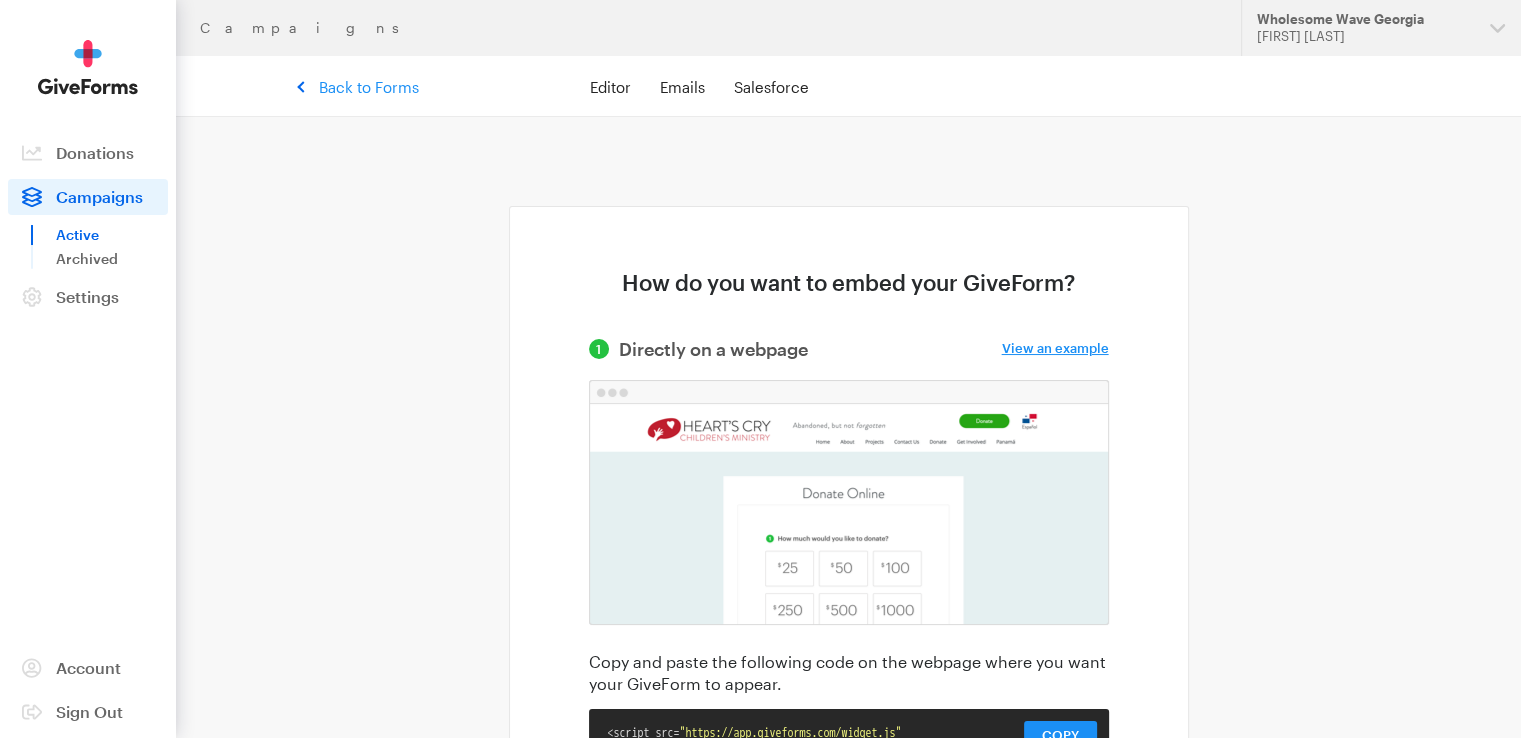 click on "Back to Forms" at bounding box center [359, 87] 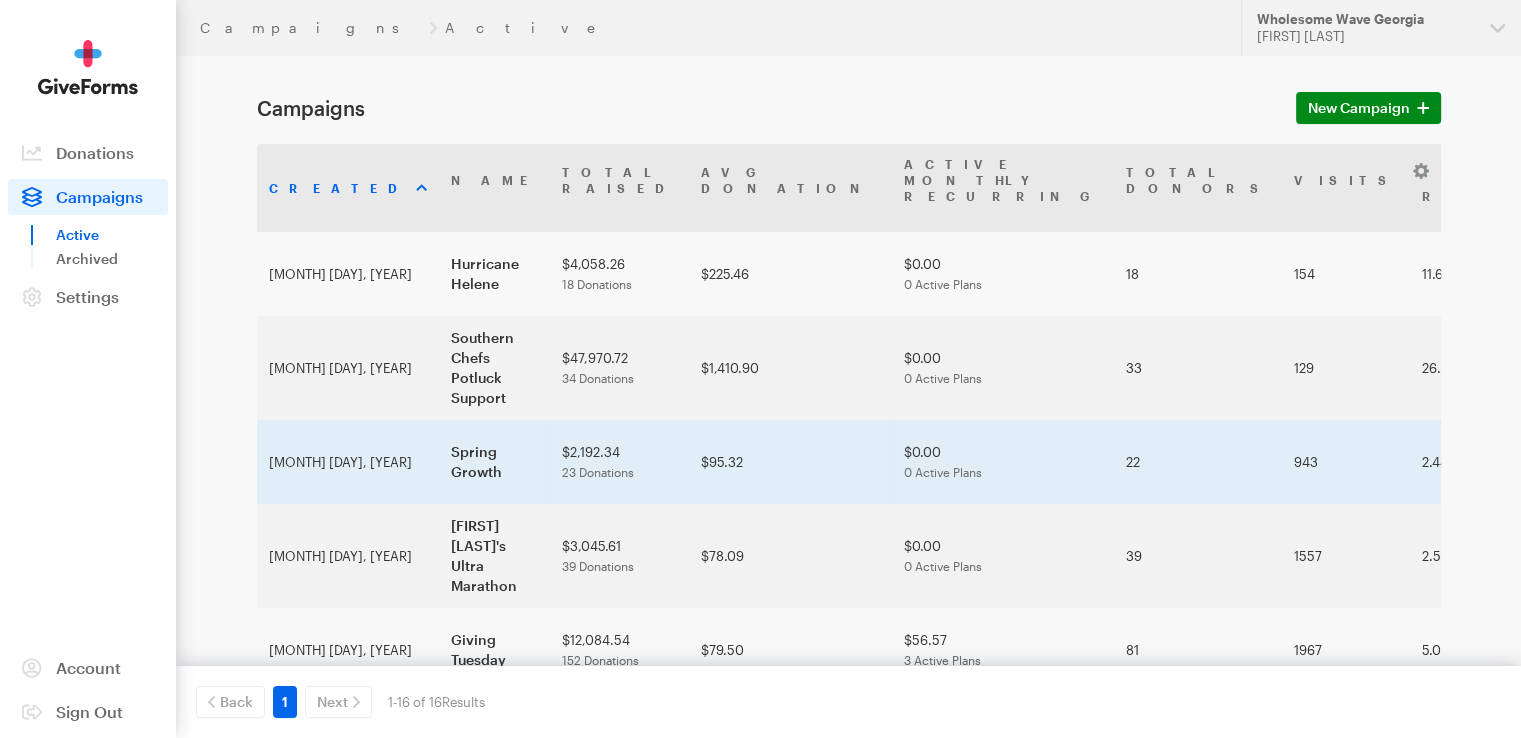 scroll, scrollTop: 600, scrollLeft: 0, axis: vertical 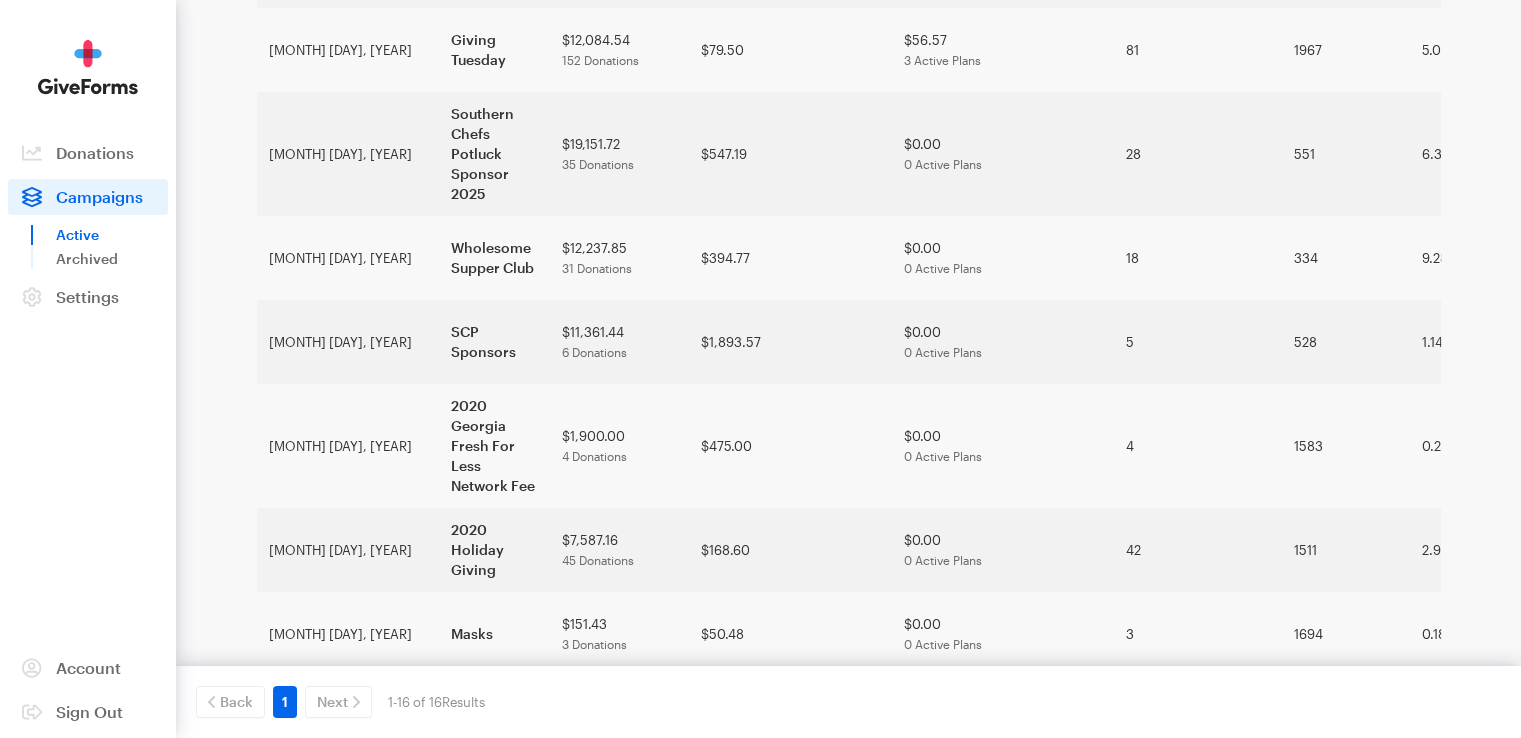 click on "Wholesome Heroes" at bounding box center (494, 1034) 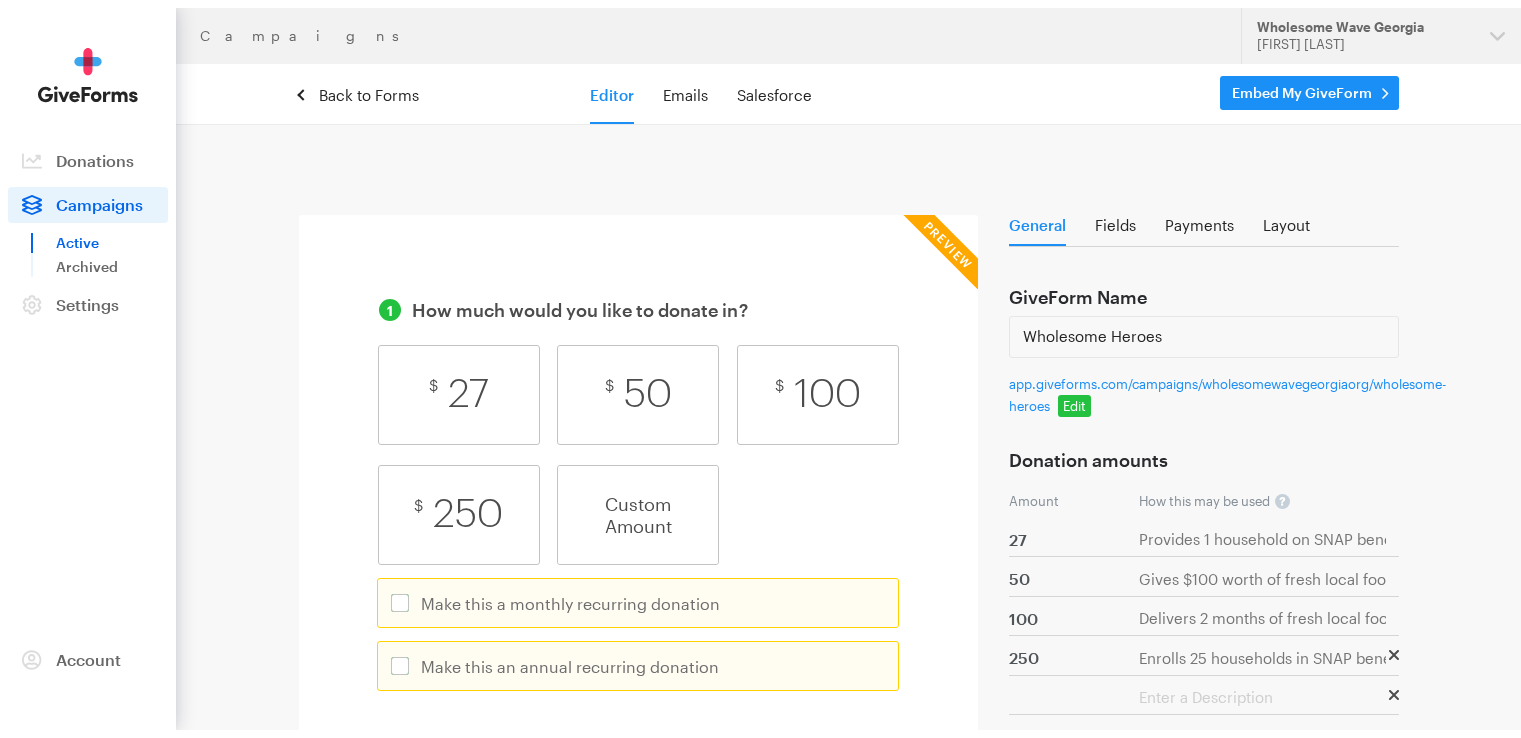 scroll, scrollTop: 0, scrollLeft: 0, axis: both 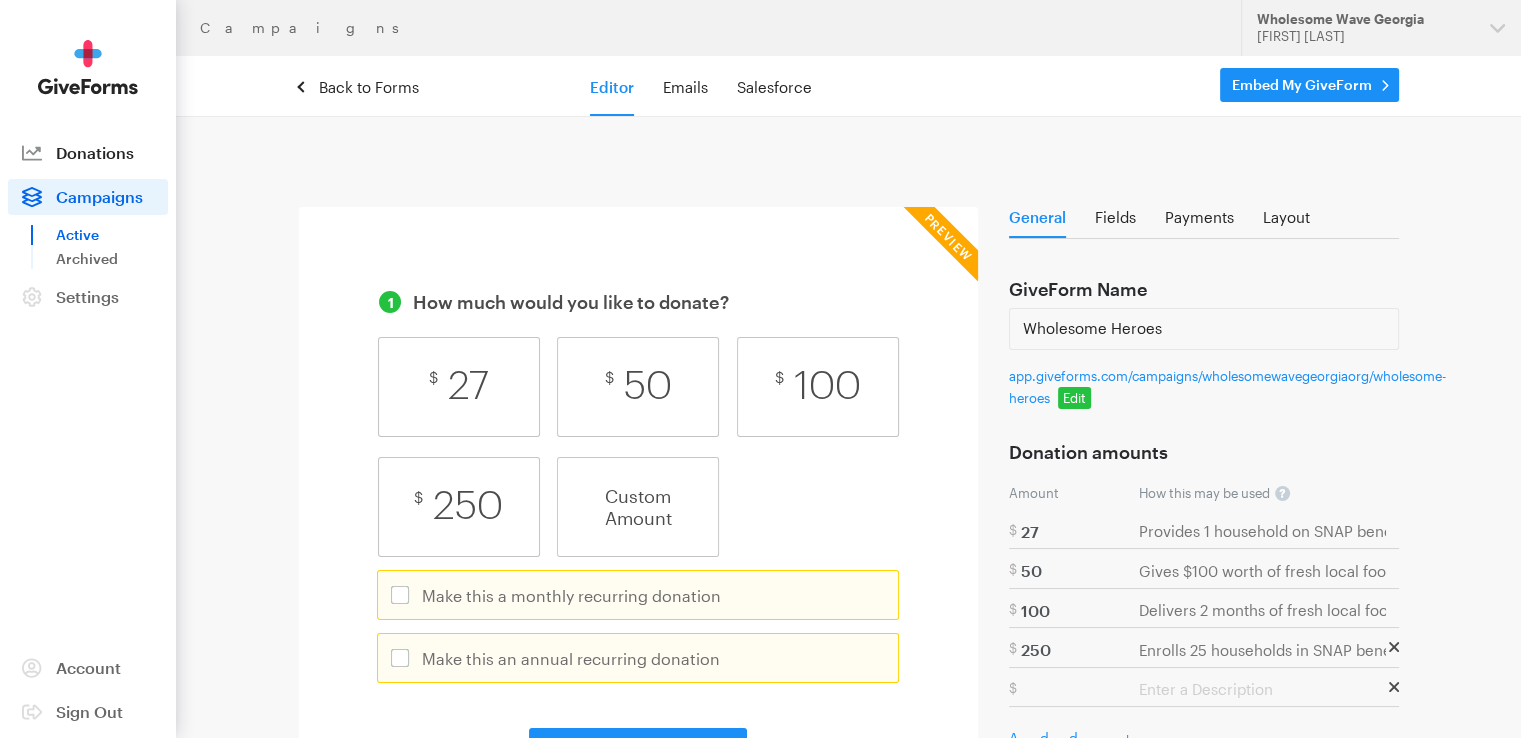 click on "Donations" at bounding box center (95, 152) 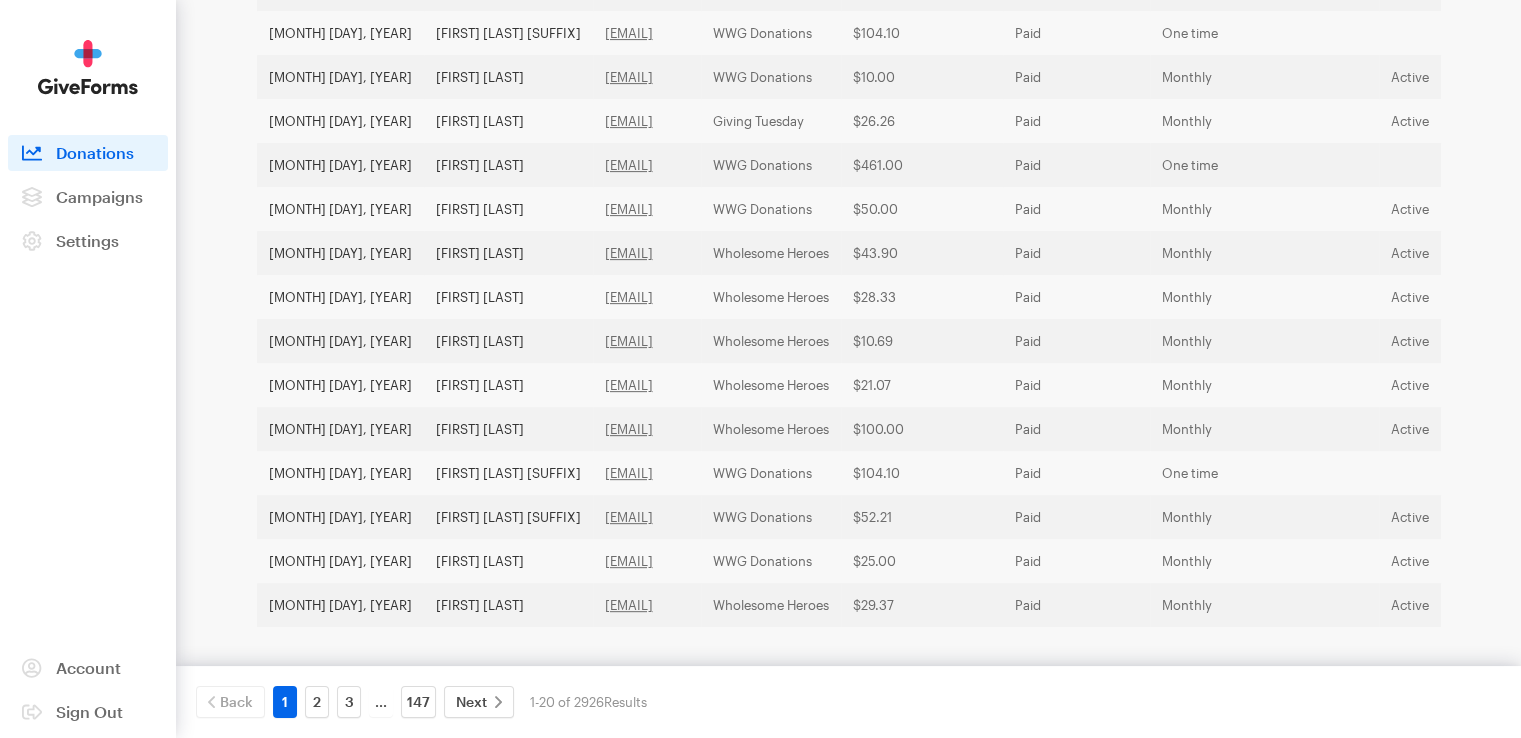 scroll, scrollTop: 715, scrollLeft: 0, axis: vertical 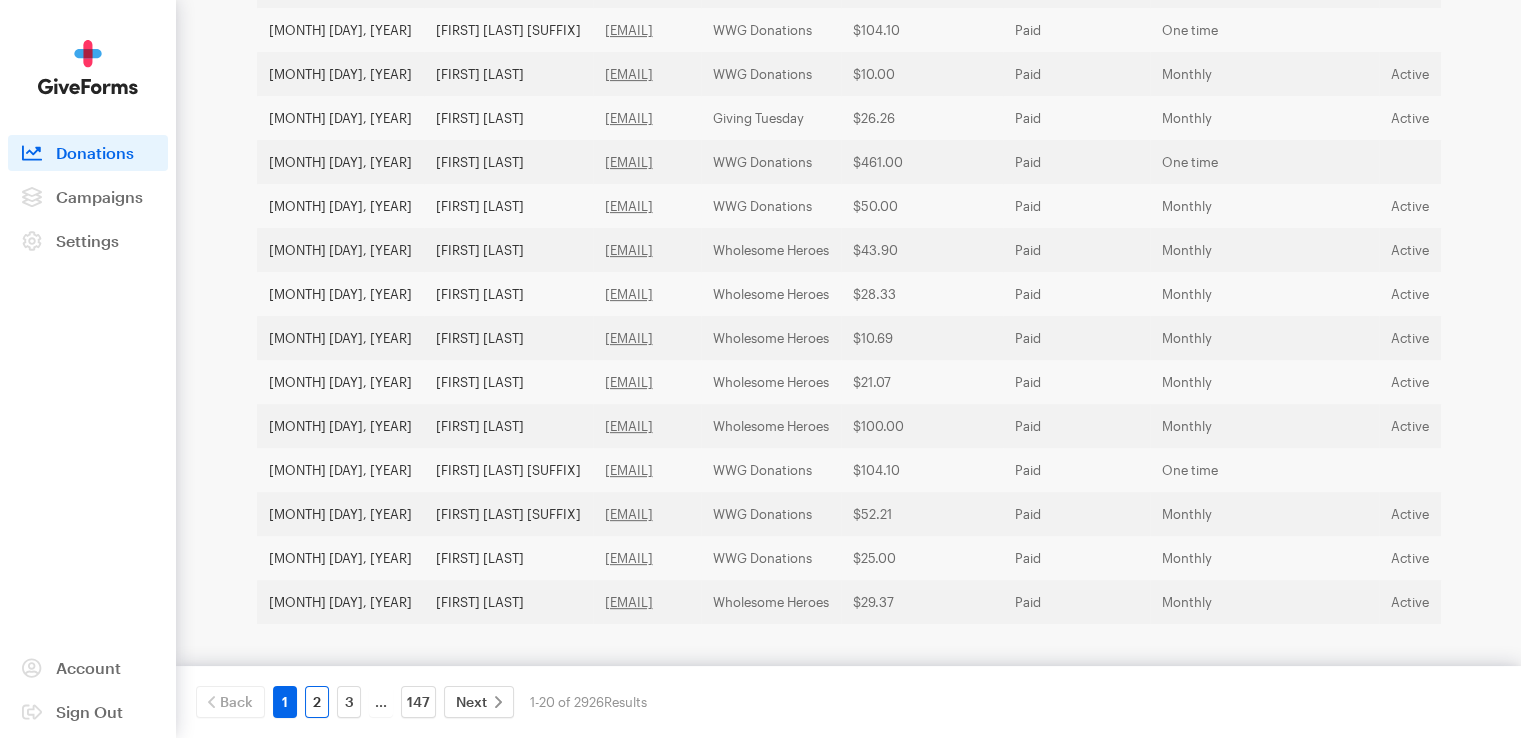click on "2" at bounding box center (317, 702) 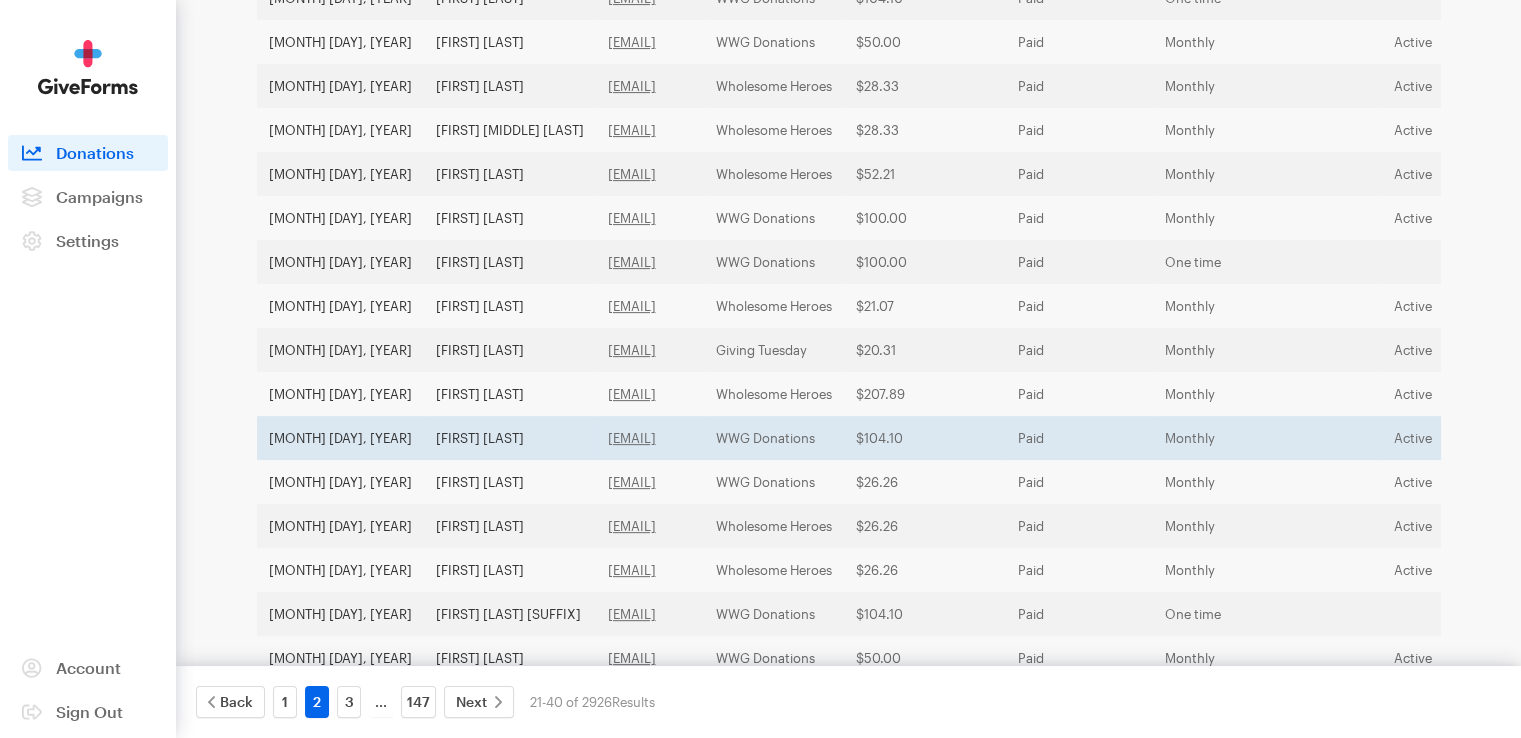 scroll, scrollTop: 715, scrollLeft: 0, axis: vertical 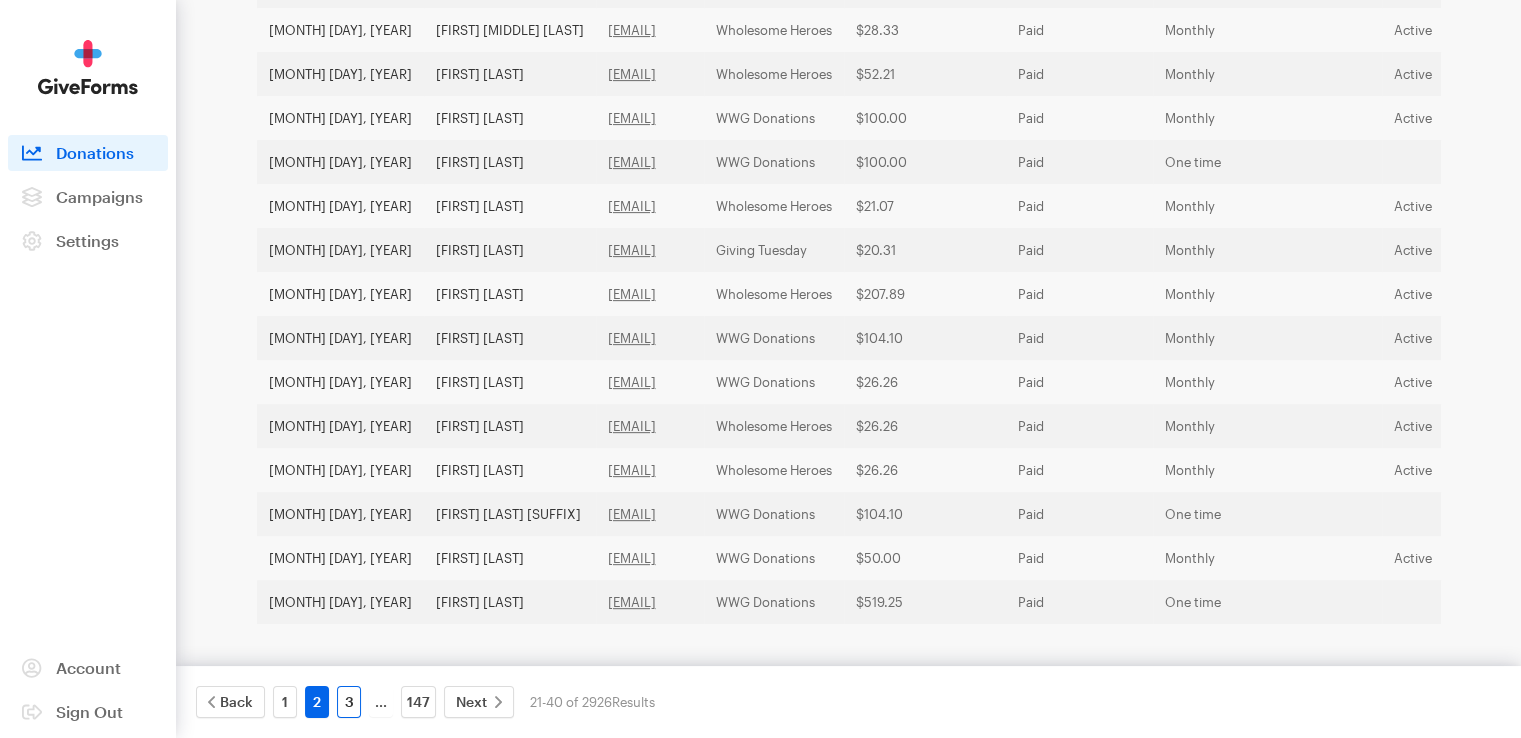 click on "3" at bounding box center [349, 702] 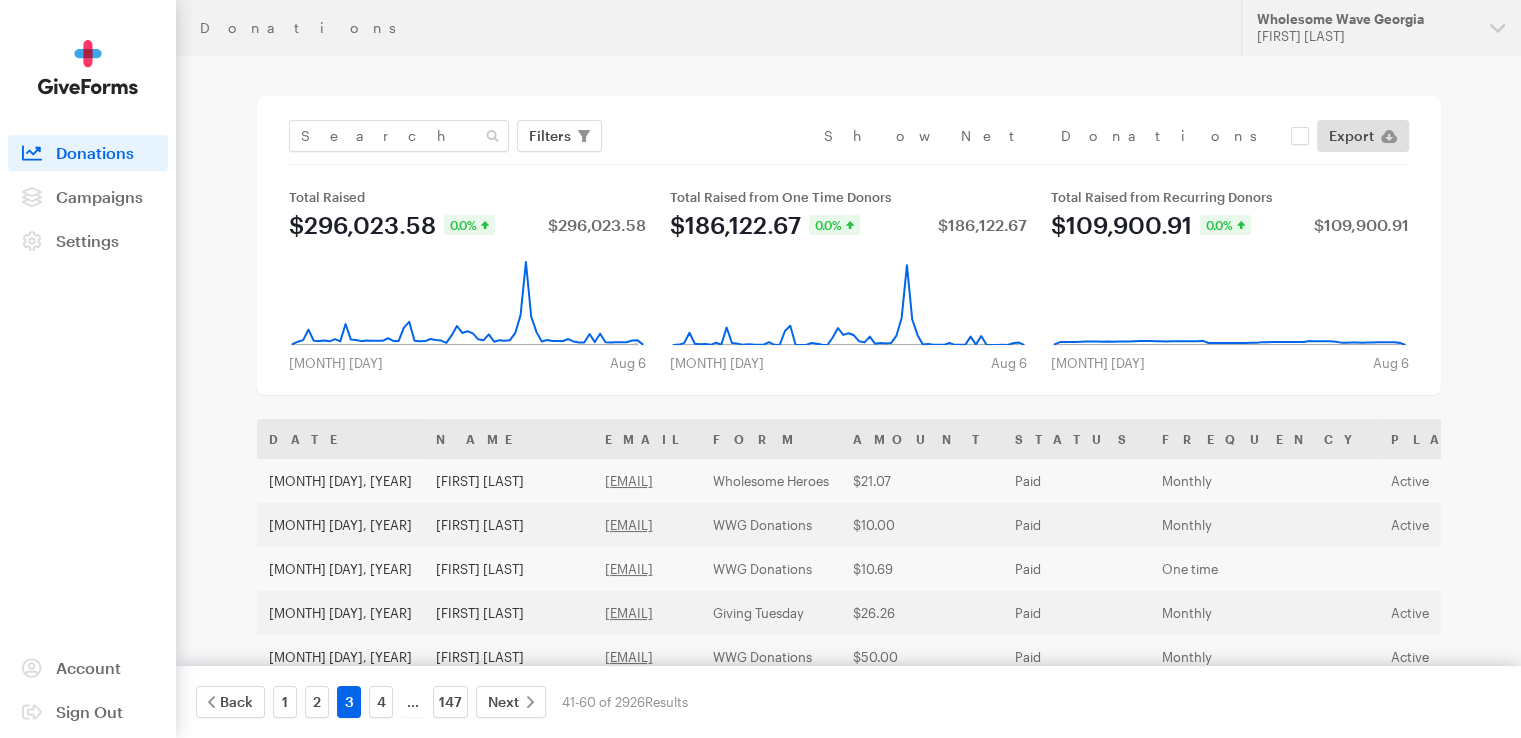 scroll, scrollTop: 0, scrollLeft: 0, axis: both 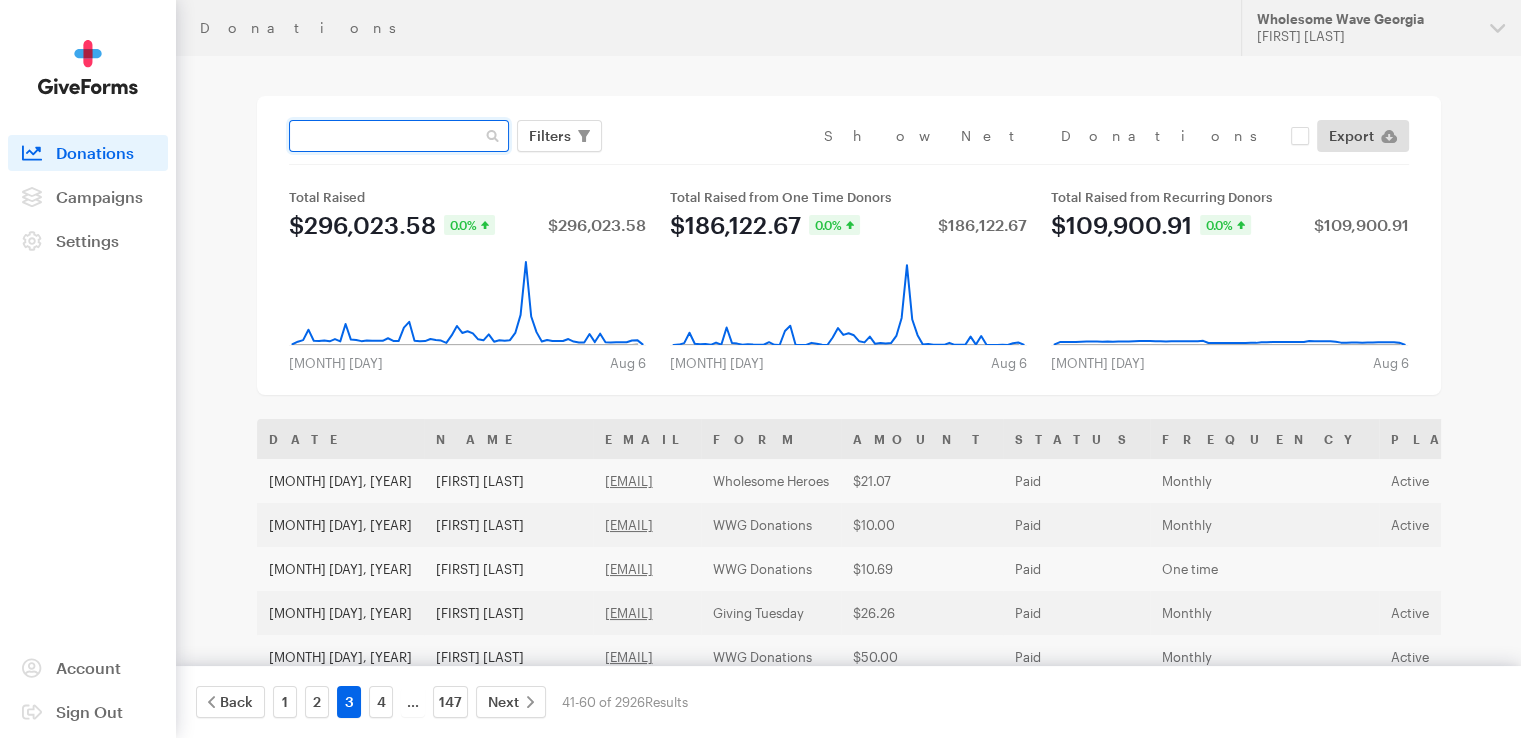 click at bounding box center (399, 136) 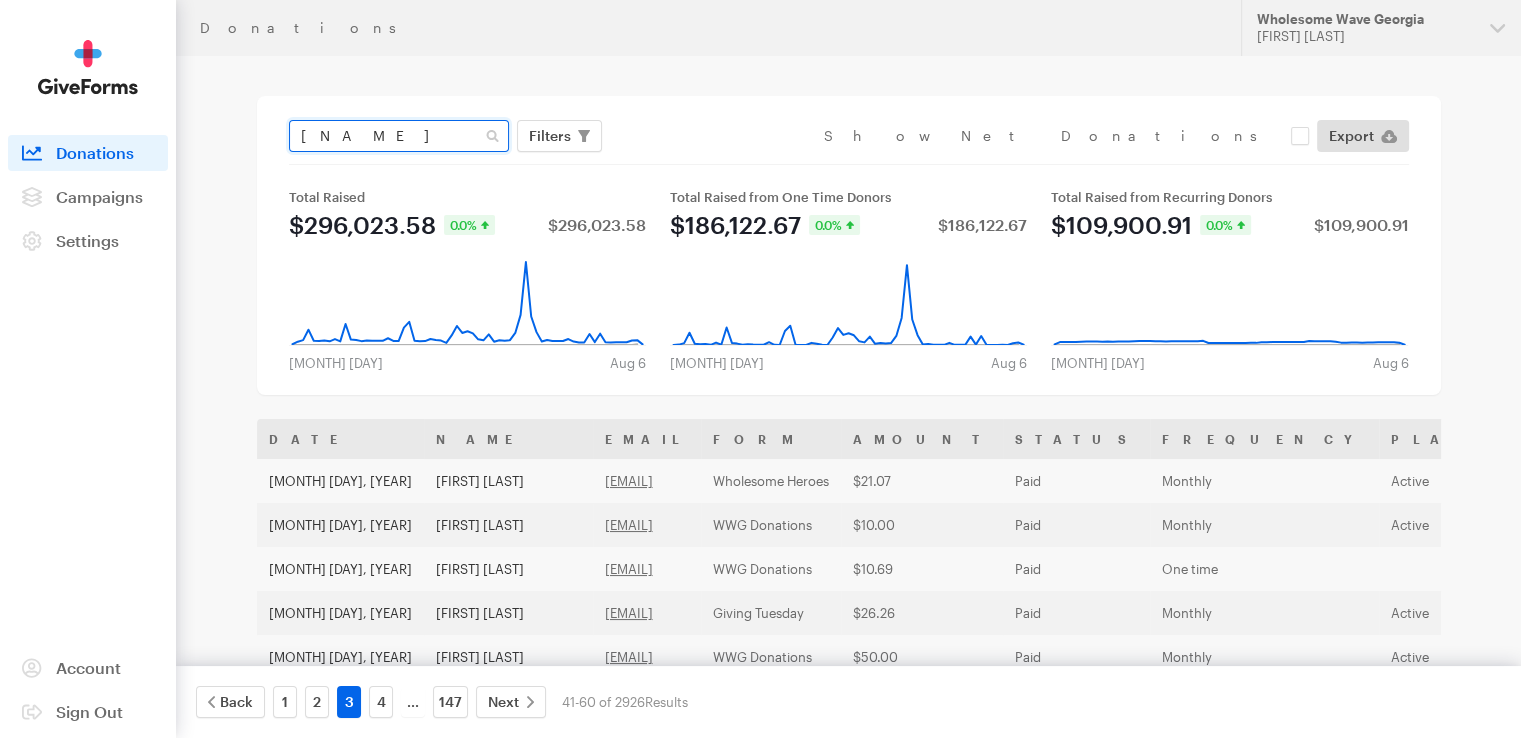type on "sara" 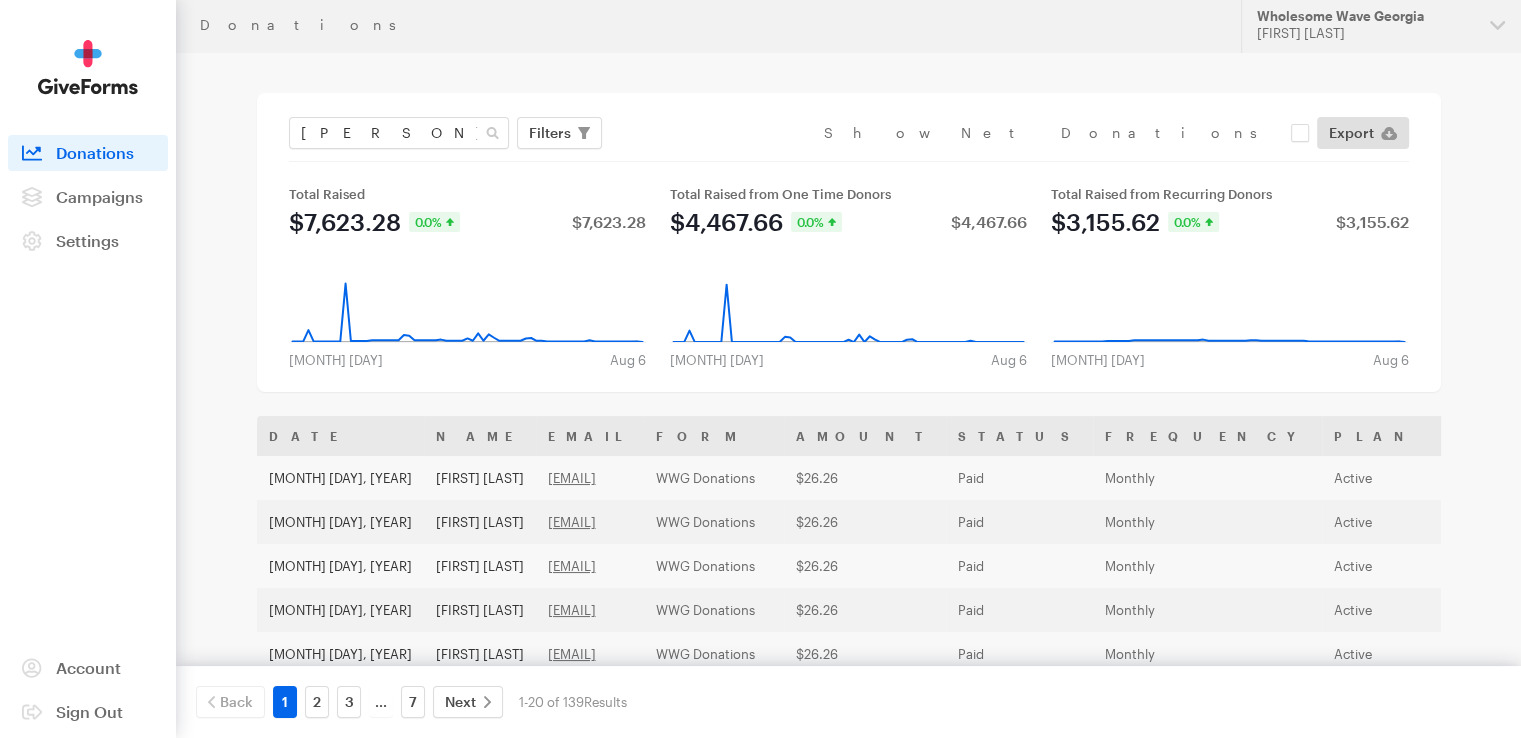 scroll, scrollTop: 0, scrollLeft: 0, axis: both 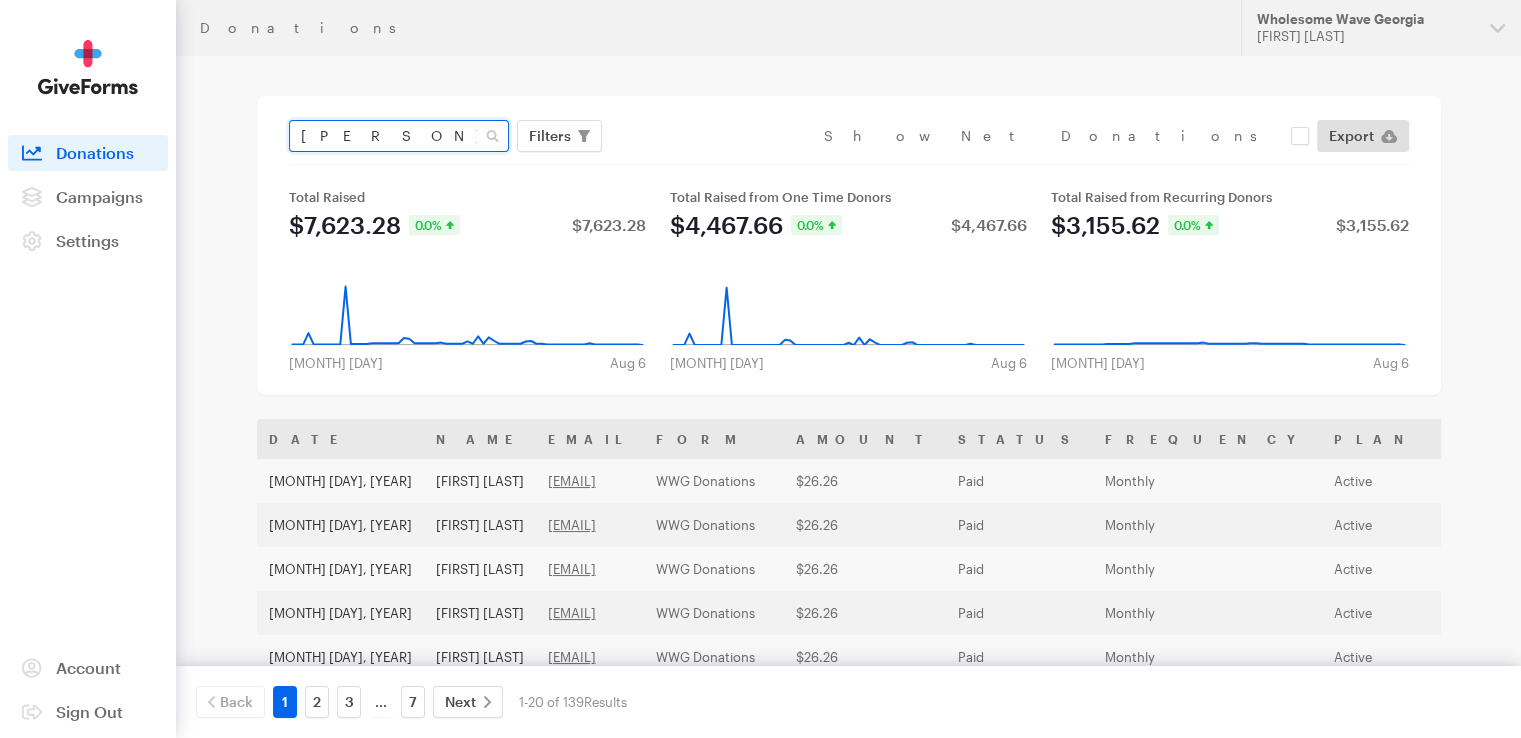 drag, startPoint x: 379, startPoint y: 151, endPoint x: 248, endPoint y: 151, distance: 131 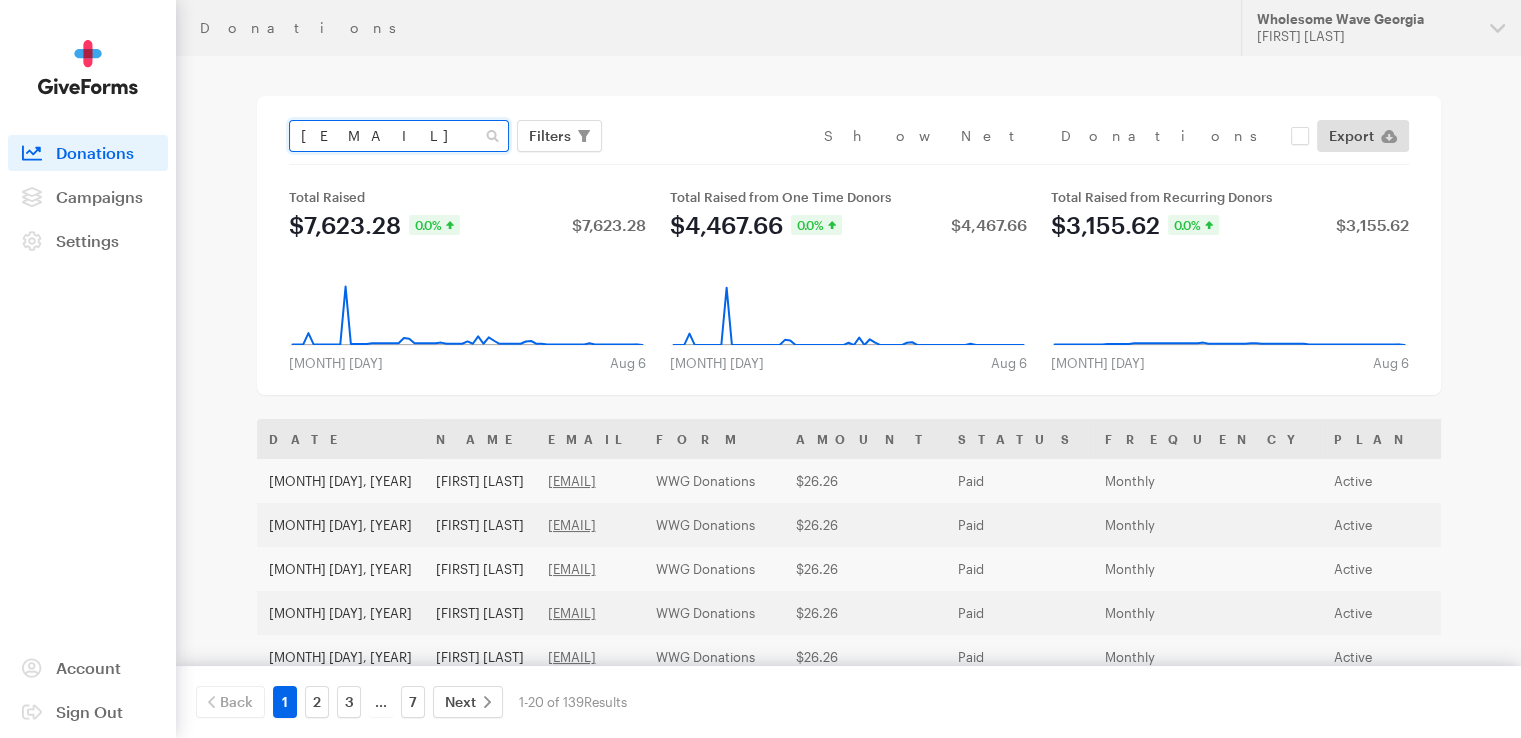 scroll, scrollTop: 0, scrollLeft: 6, axis: horizontal 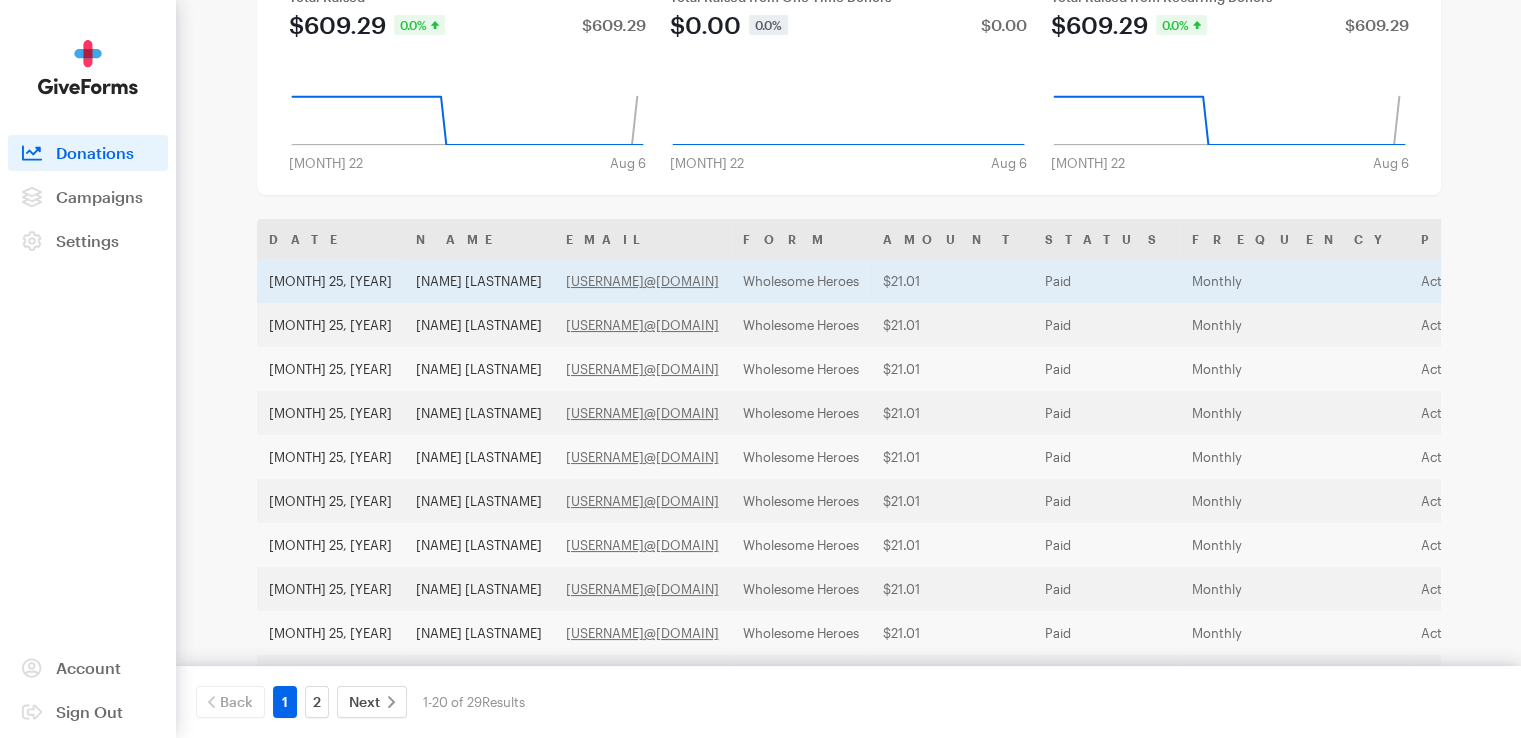 click on "Paid" at bounding box center (1106, 281) 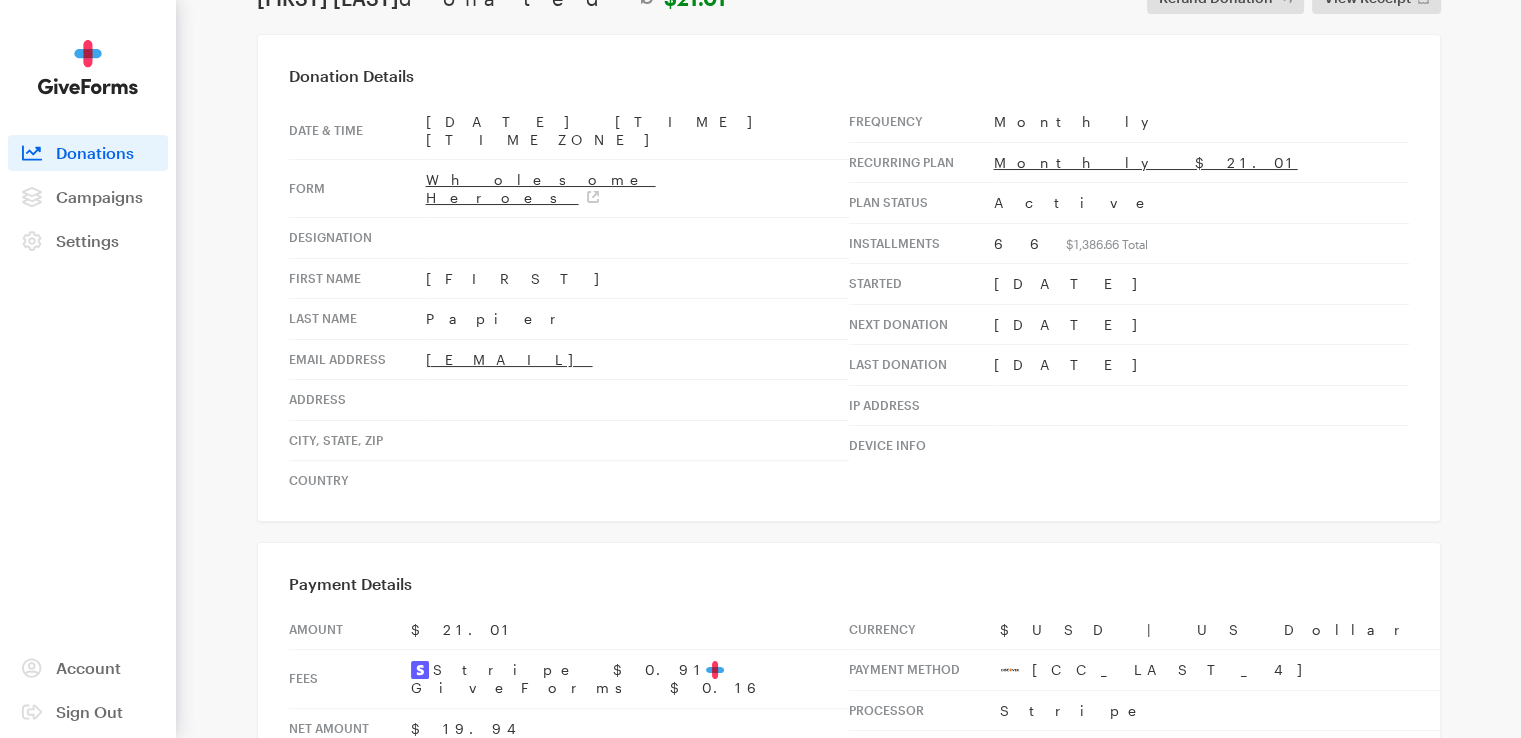 scroll, scrollTop: 0, scrollLeft: 0, axis: both 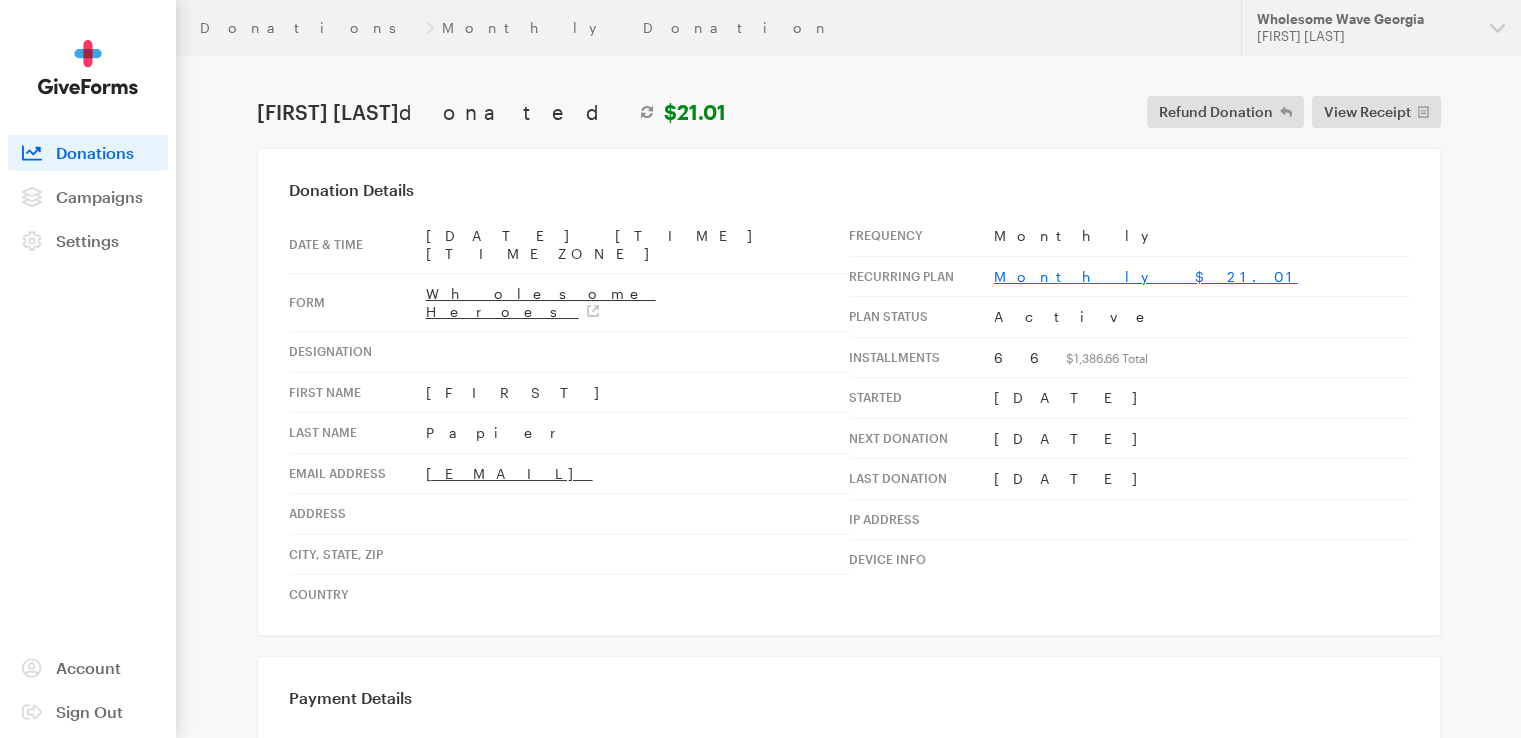 click on "Monthly $21.01" at bounding box center [1146, 276] 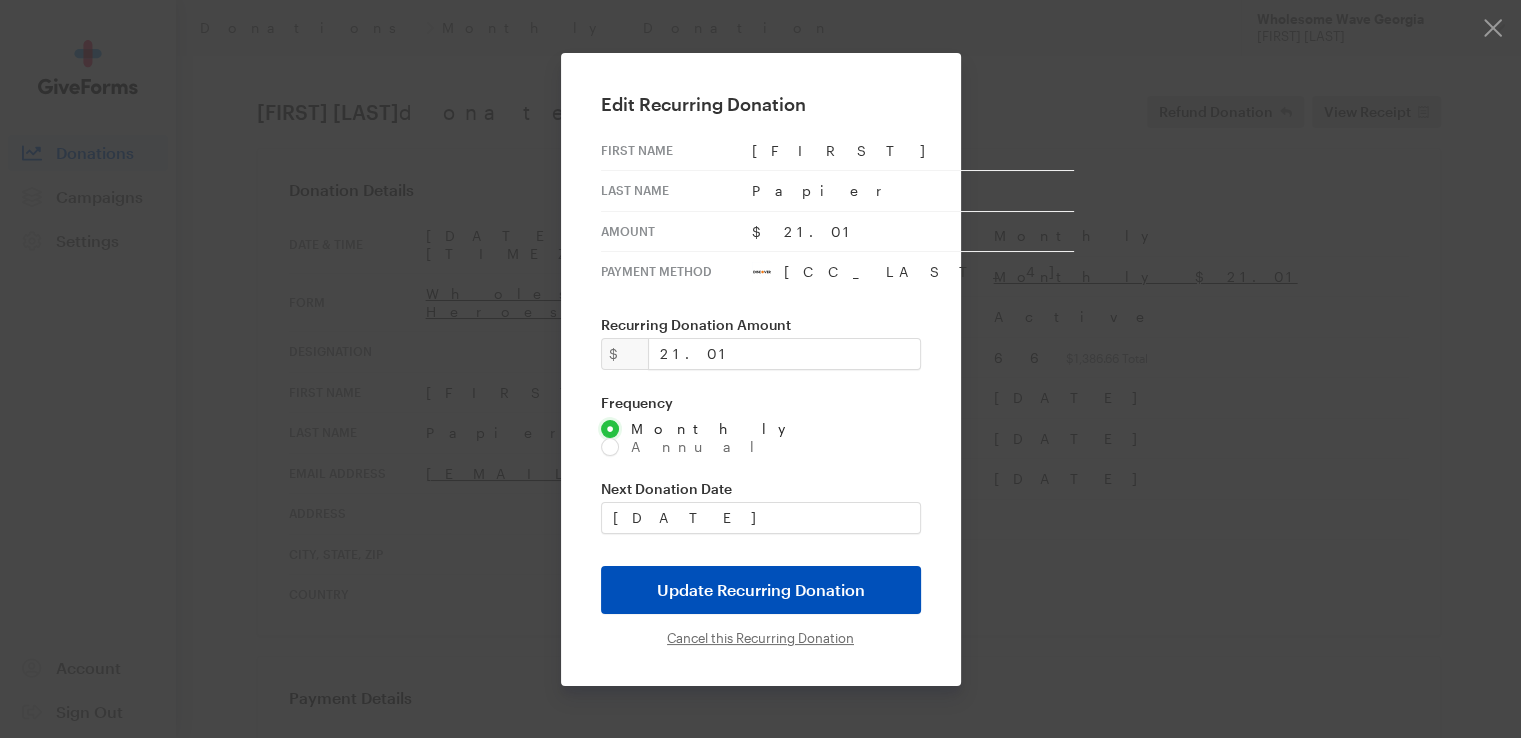 click on "Update Recurring Donation" at bounding box center [761, 590] 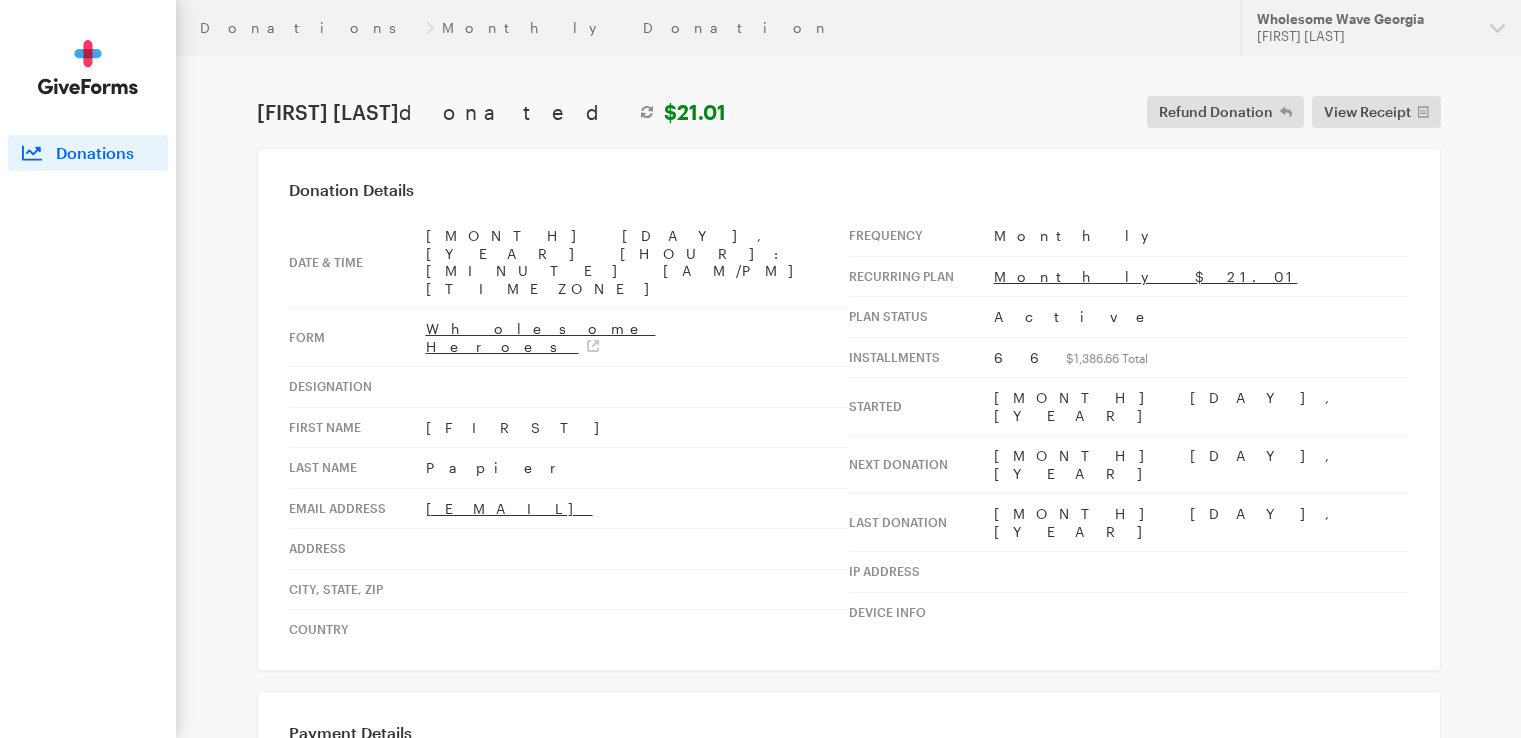 type on "[MONTH] [DAY], [YEAR]" 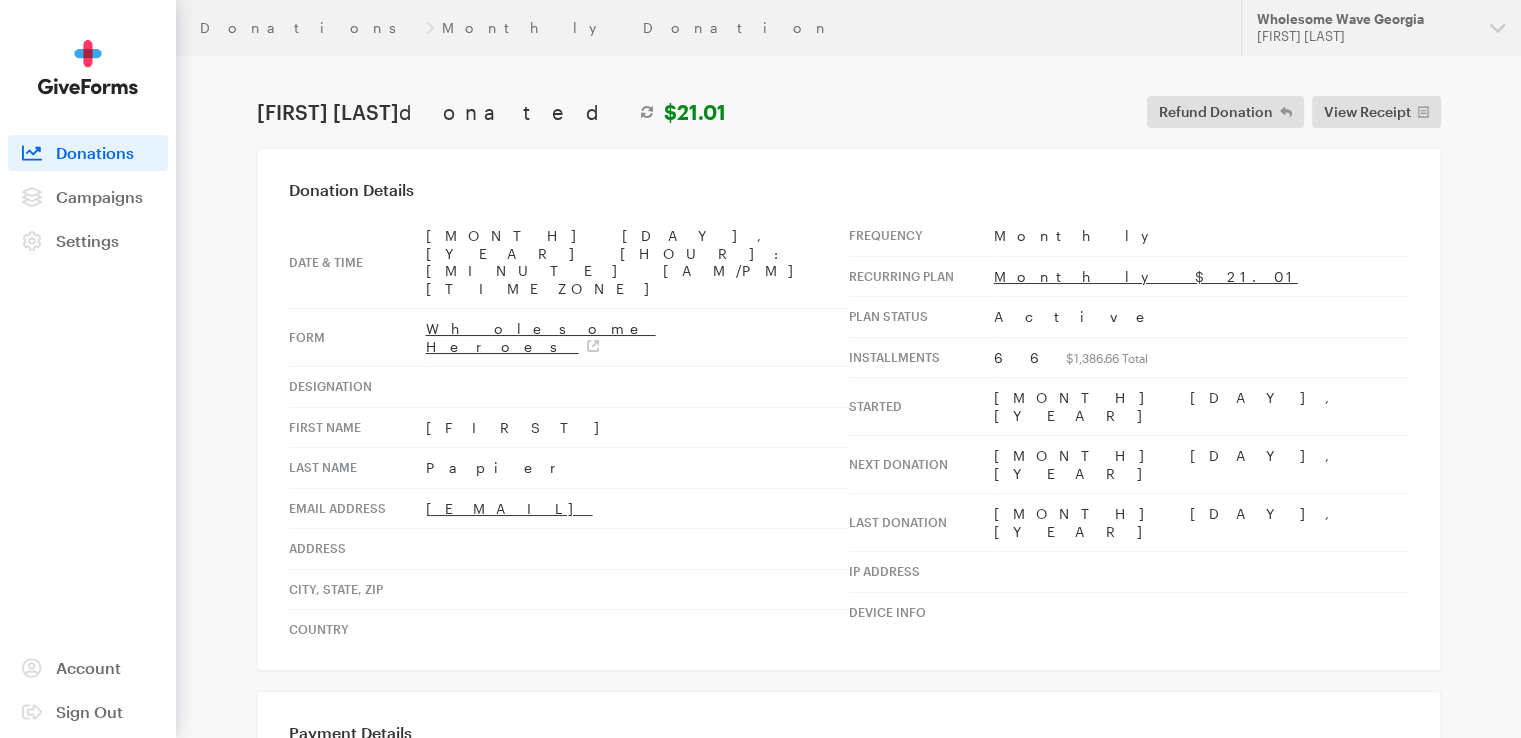 scroll, scrollTop: 0, scrollLeft: 0, axis: both 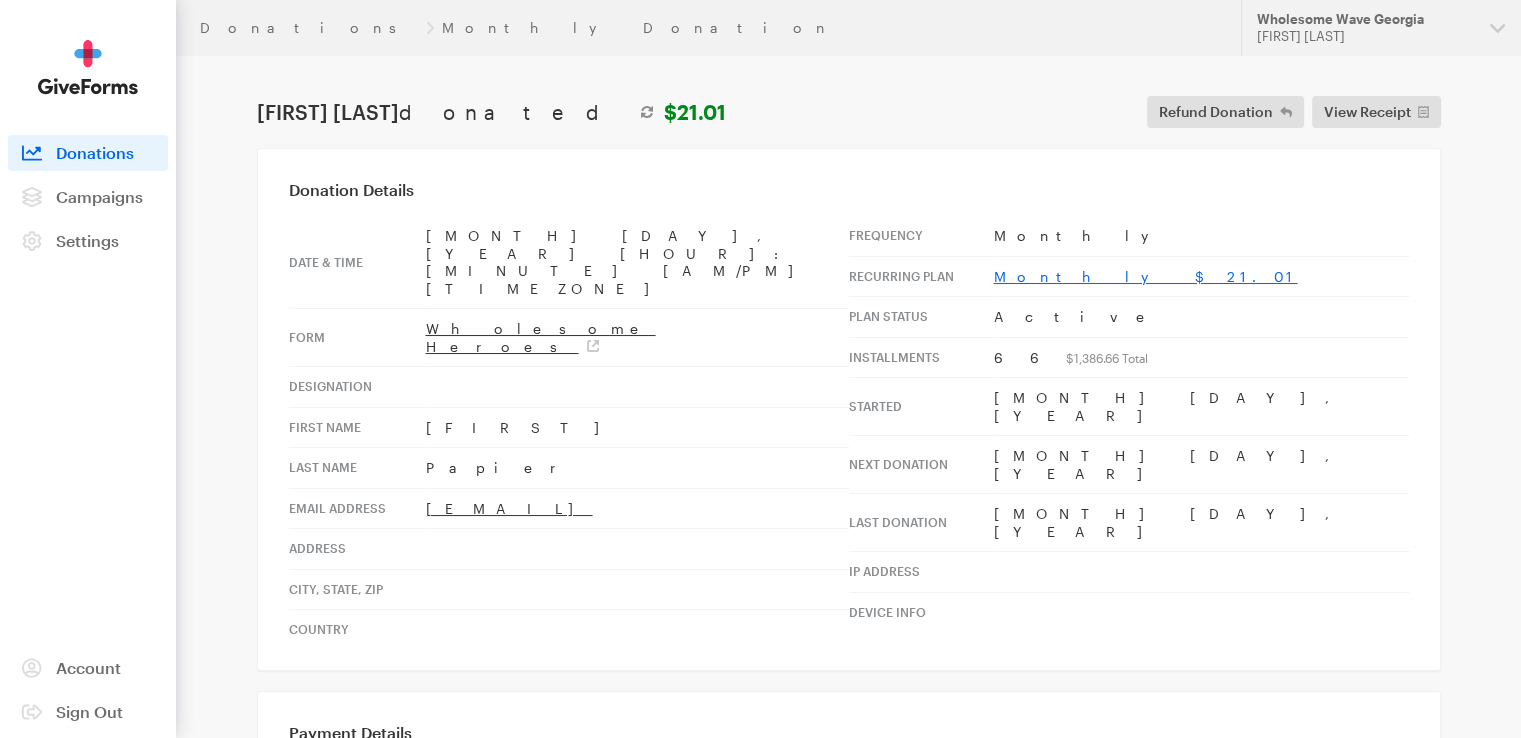 click on "Monthly $21.01" at bounding box center (1146, 276) 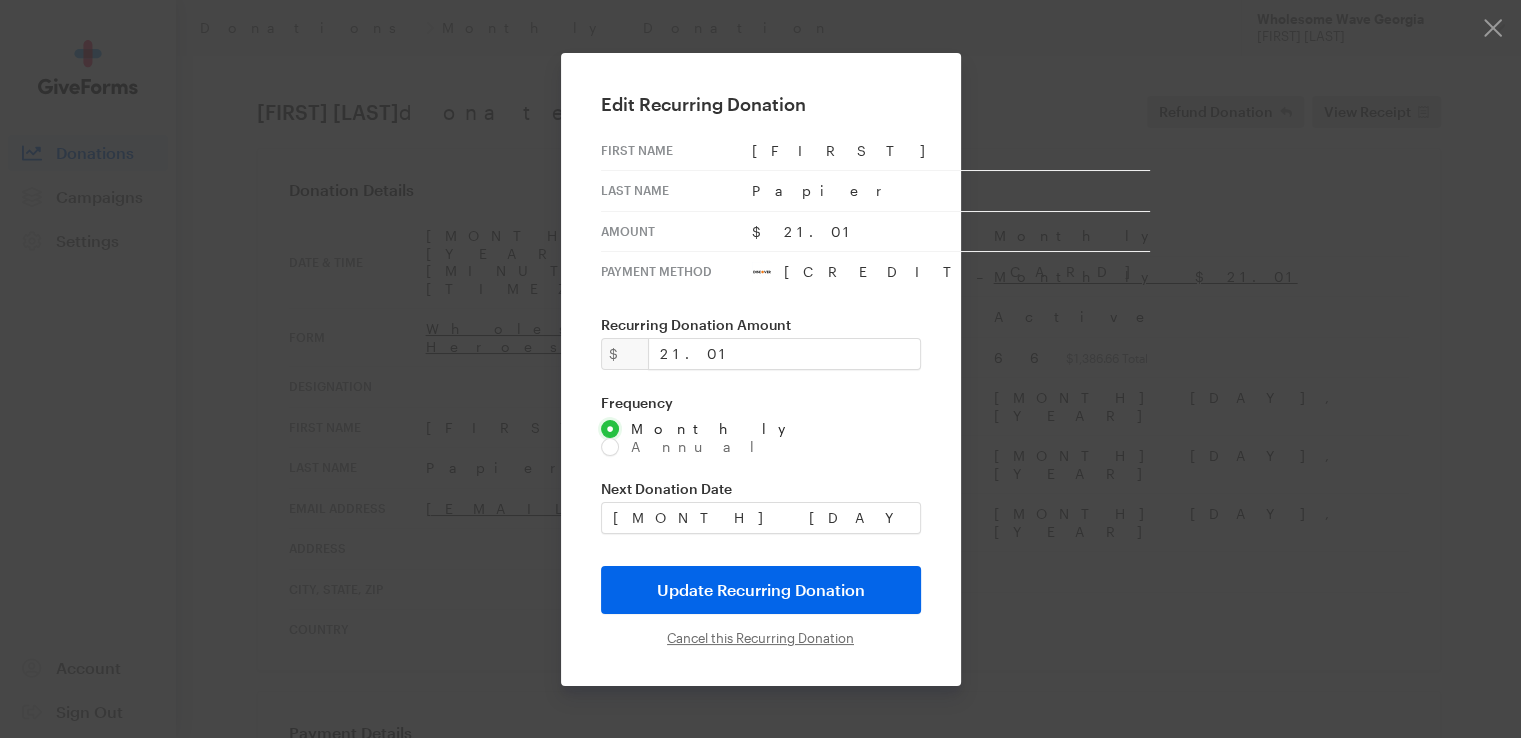 click on "[CREDIT_CARD]" at bounding box center (951, 272) 